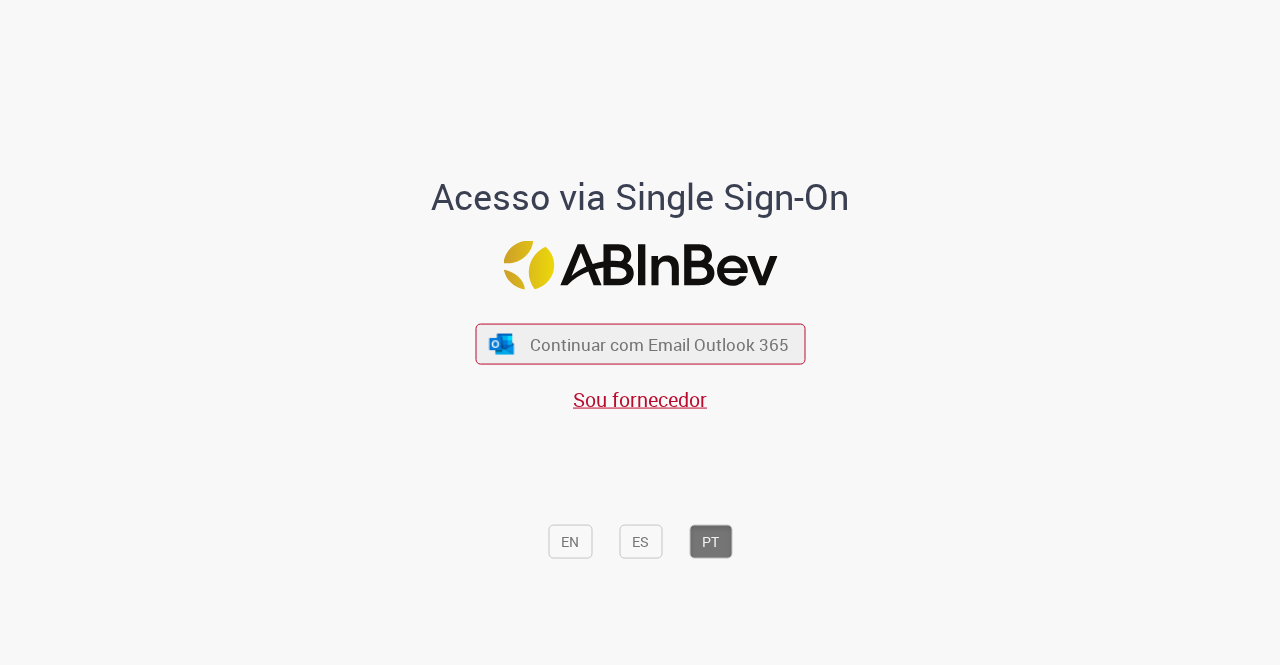 scroll, scrollTop: 0, scrollLeft: 0, axis: both 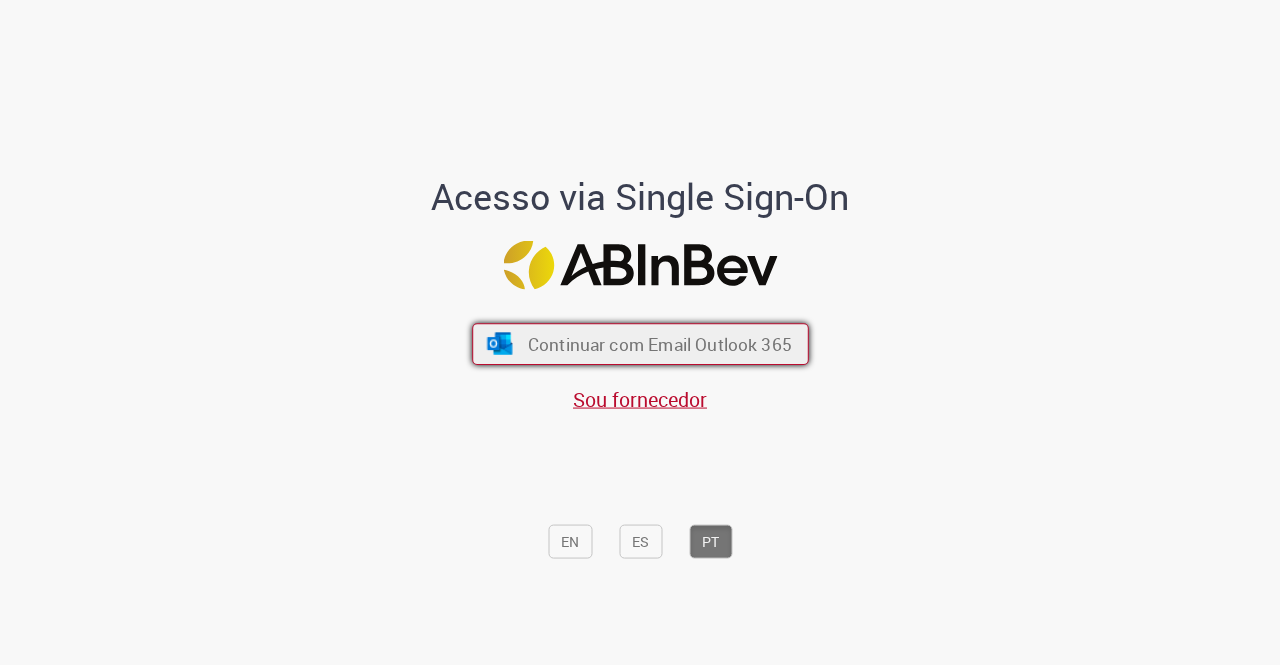 click on "Continuar com Email Outlook 365" at bounding box center [640, 344] 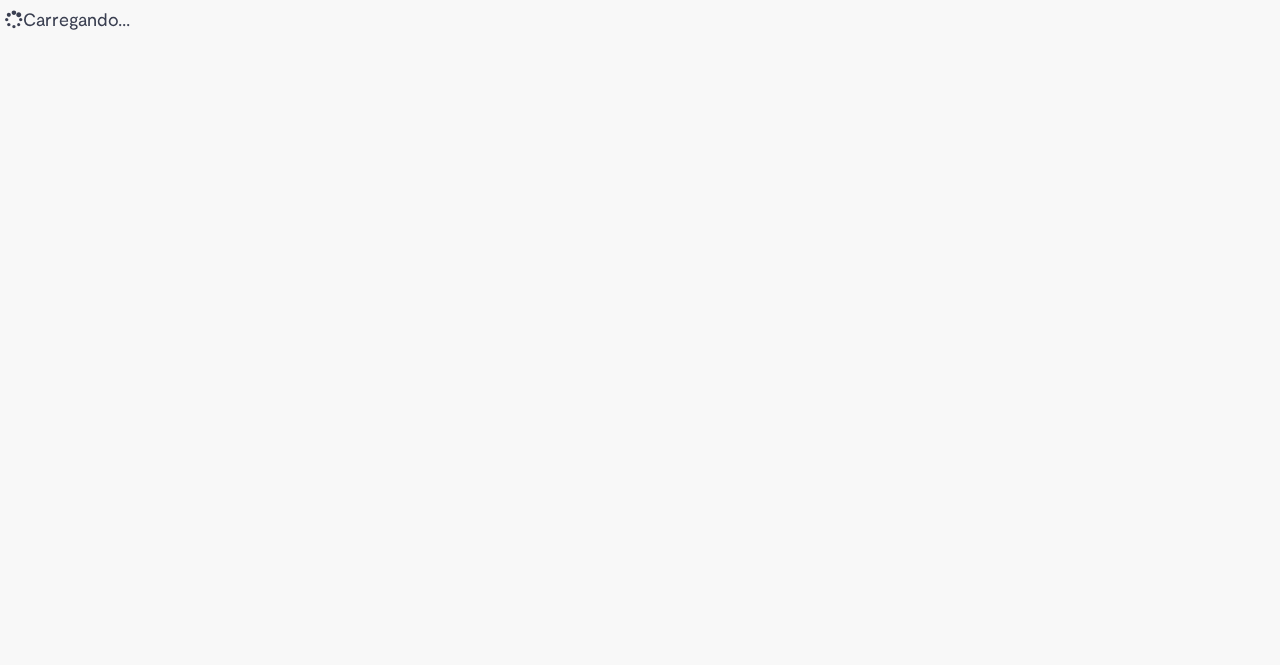 scroll, scrollTop: 0, scrollLeft: 0, axis: both 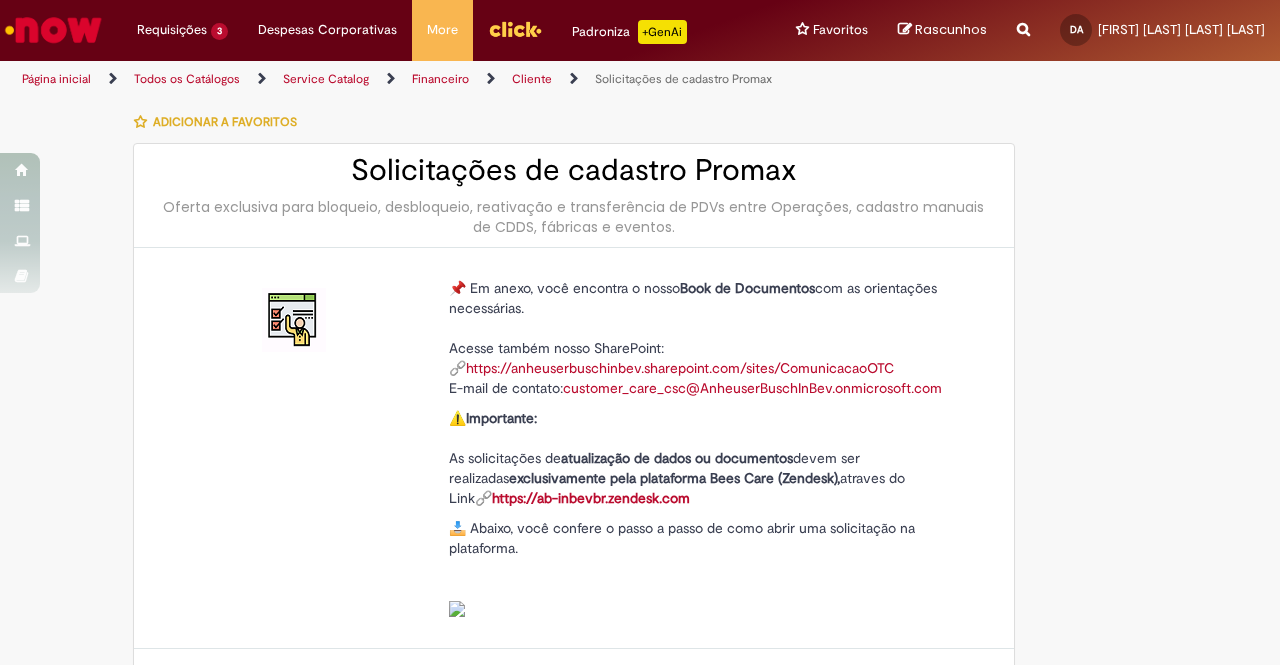 type on "********" 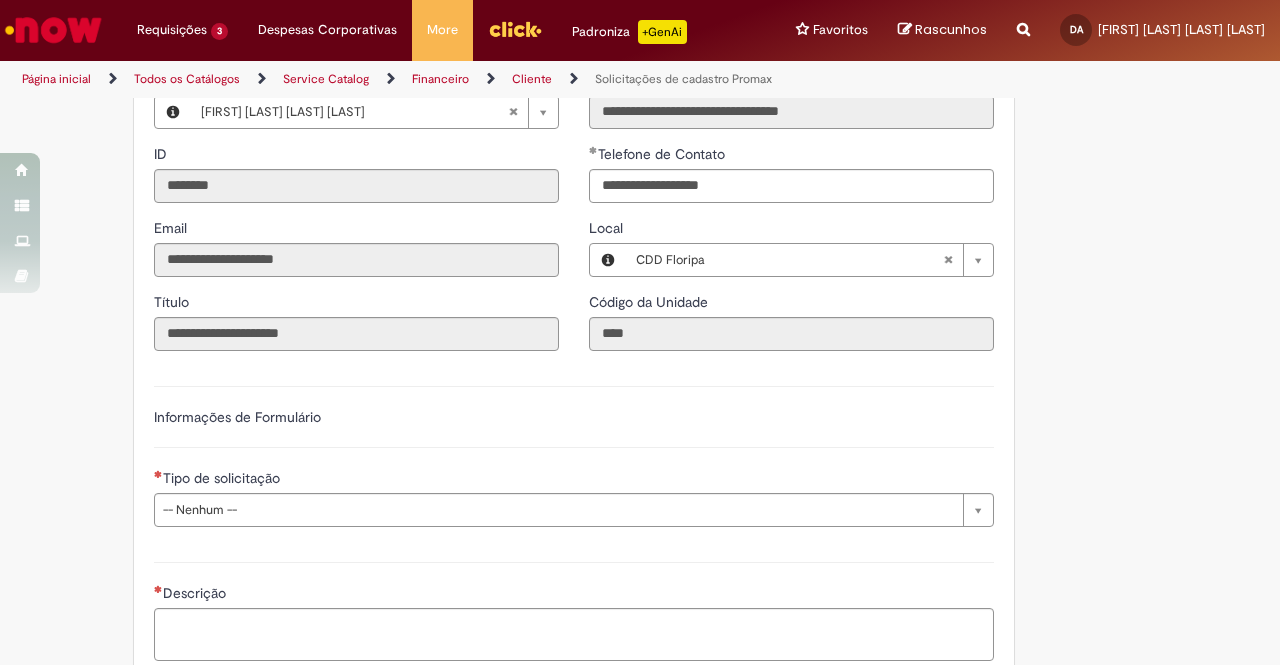 scroll, scrollTop: 700, scrollLeft: 0, axis: vertical 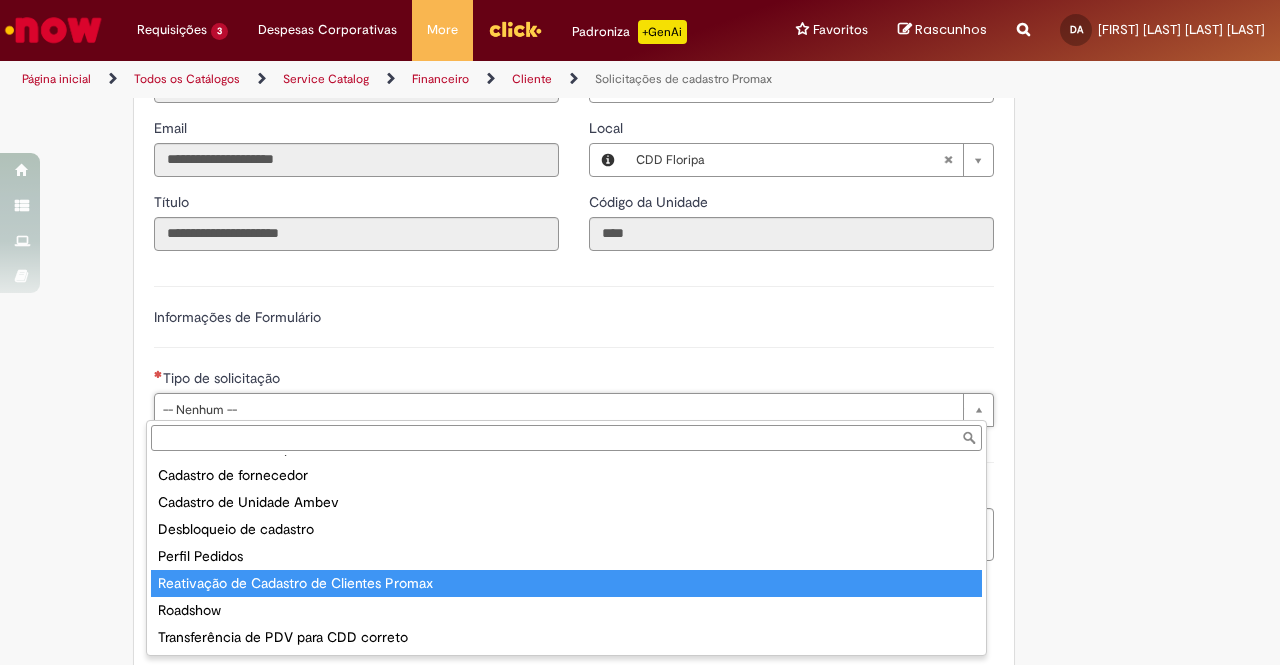 type on "**********" 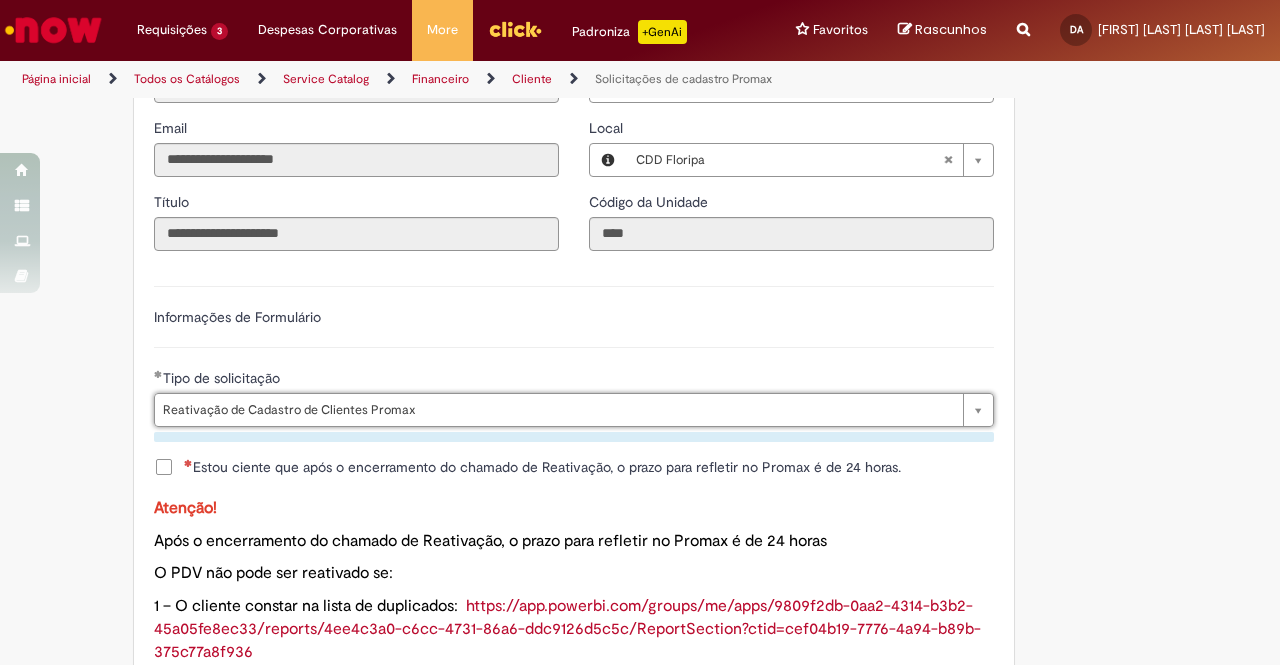 click on "Estou ciente que após o encerramento do chamado de Reativação, o prazo para refletir no Promax é de 24 horas." at bounding box center [542, 467] 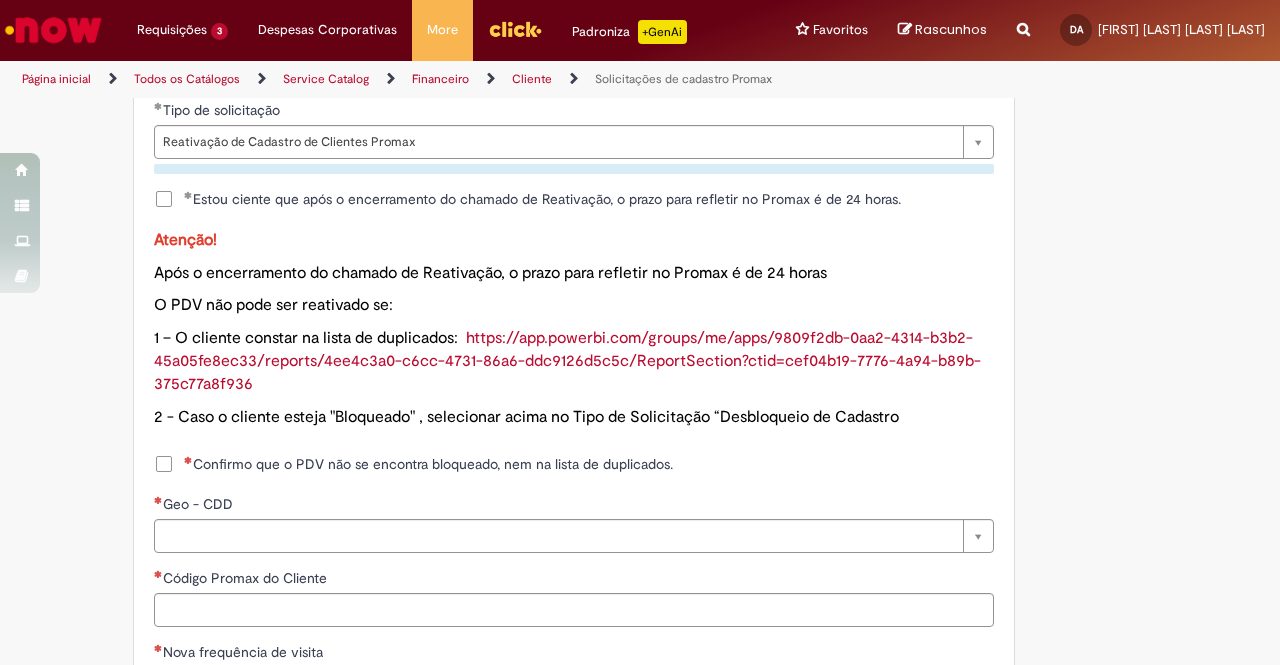 scroll, scrollTop: 1000, scrollLeft: 0, axis: vertical 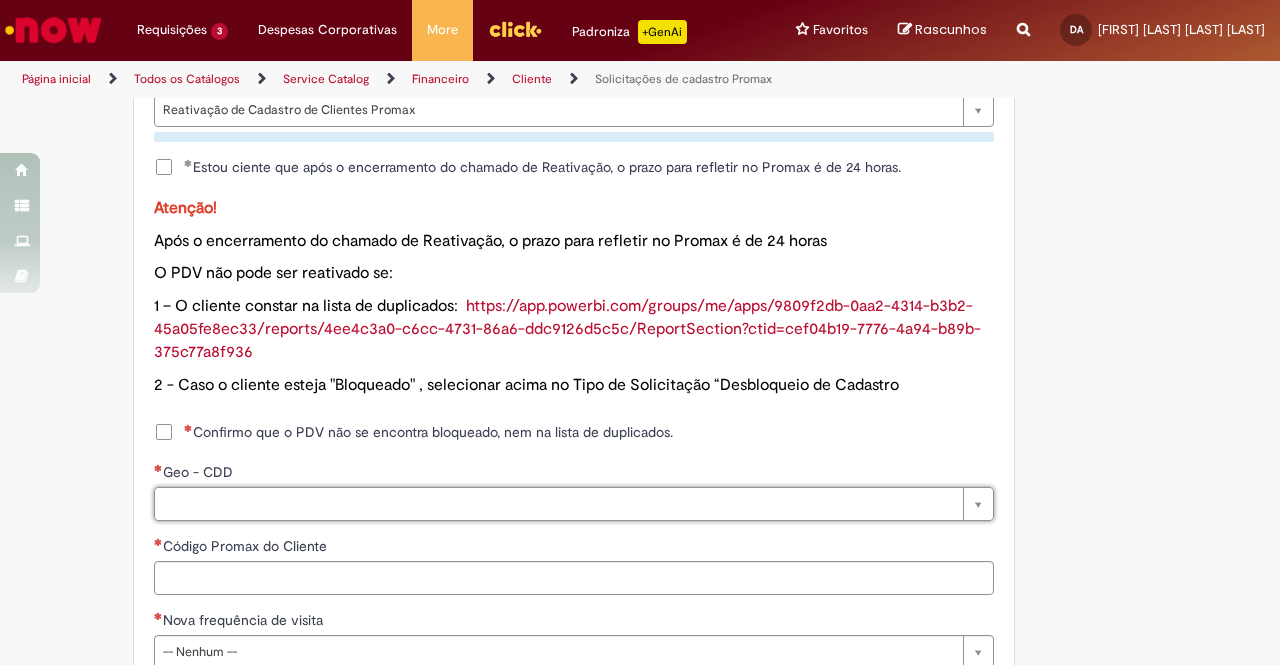 click on "Confirmo que o PDV não se encontra bloqueado, nem na lista de duplicados." at bounding box center (428, 432) 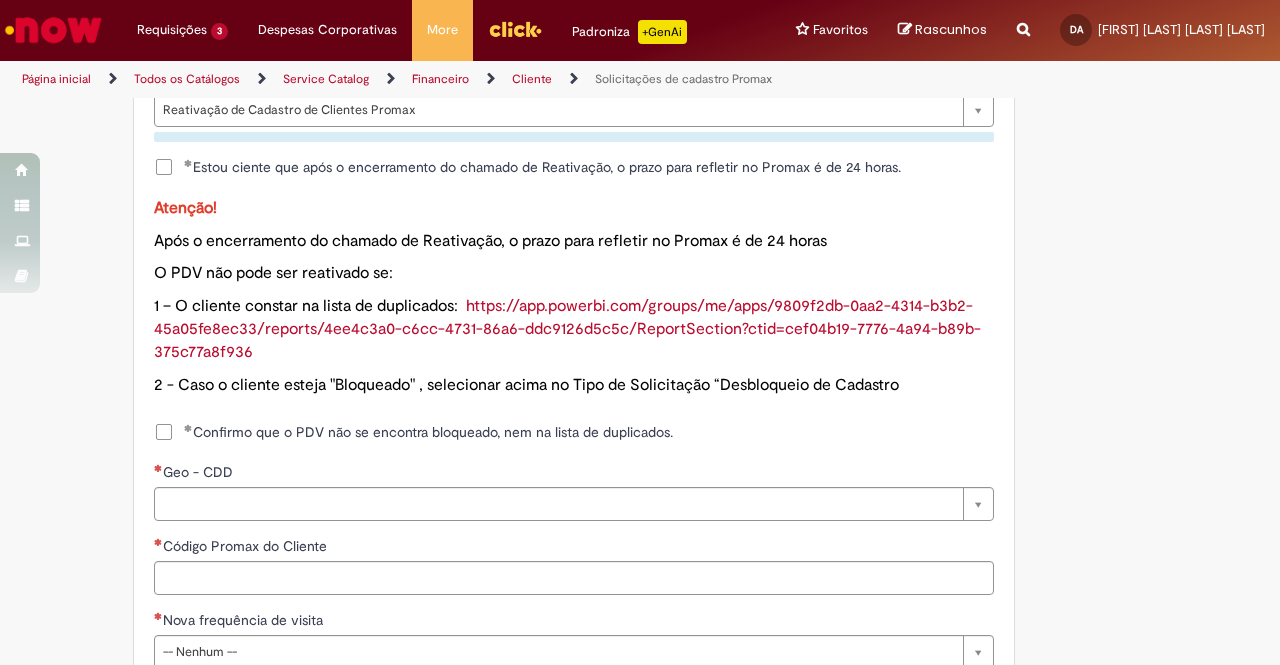 click on "Geo - CDD" at bounding box center (574, 474) 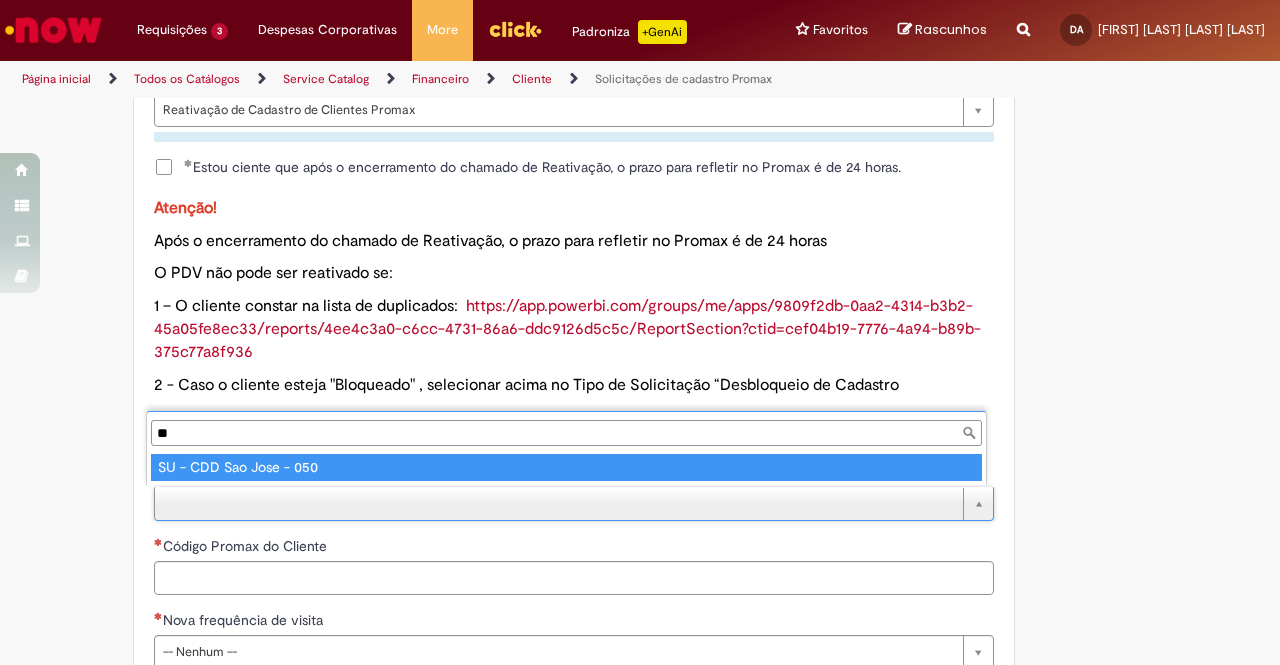 type on "**" 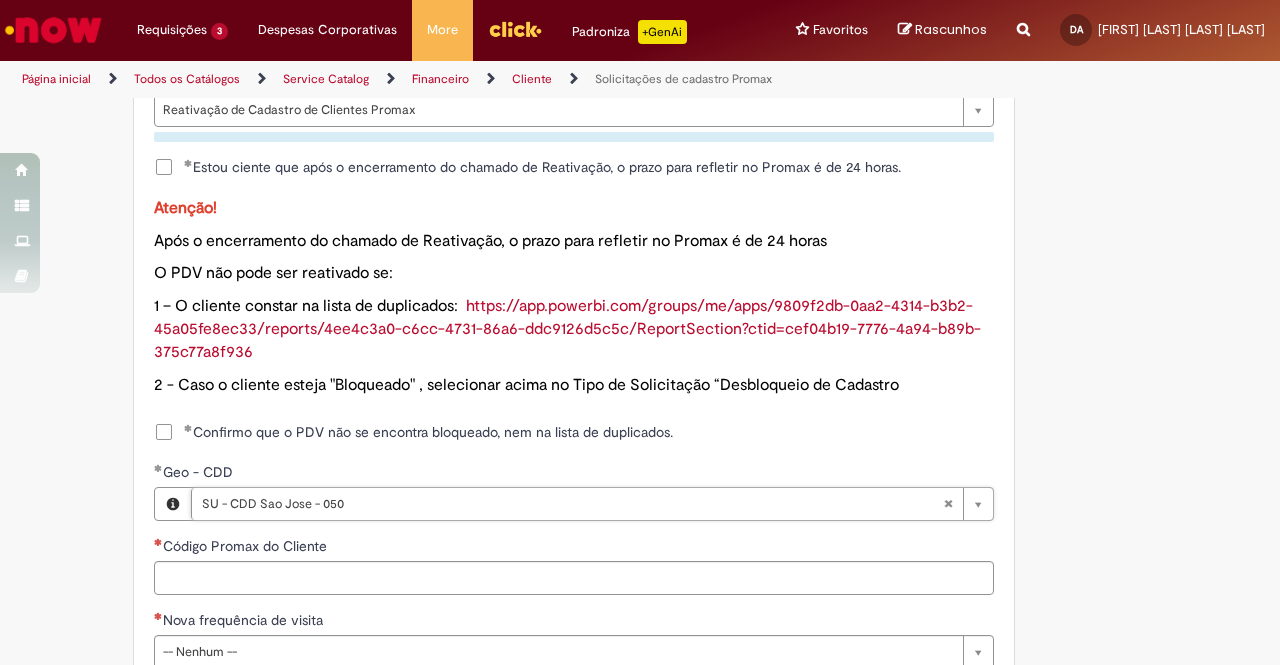 scroll, scrollTop: 1200, scrollLeft: 0, axis: vertical 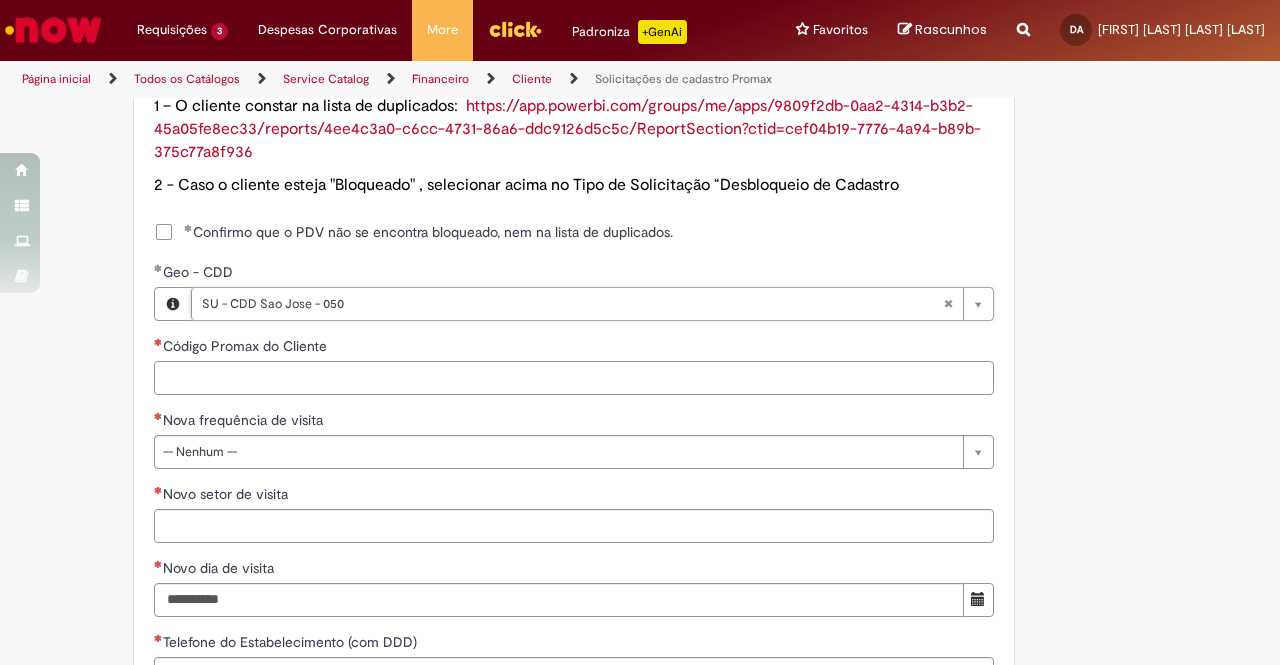 click on "Código Promax do Cliente" at bounding box center (574, 378) 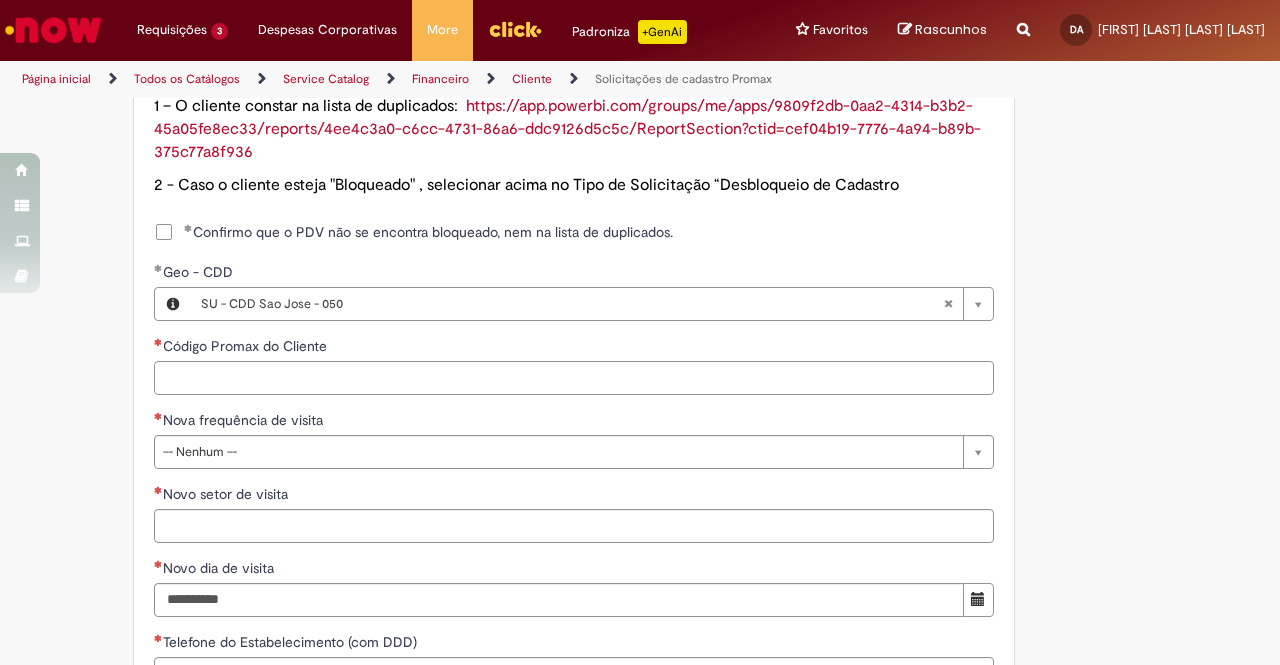 paste on "*****" 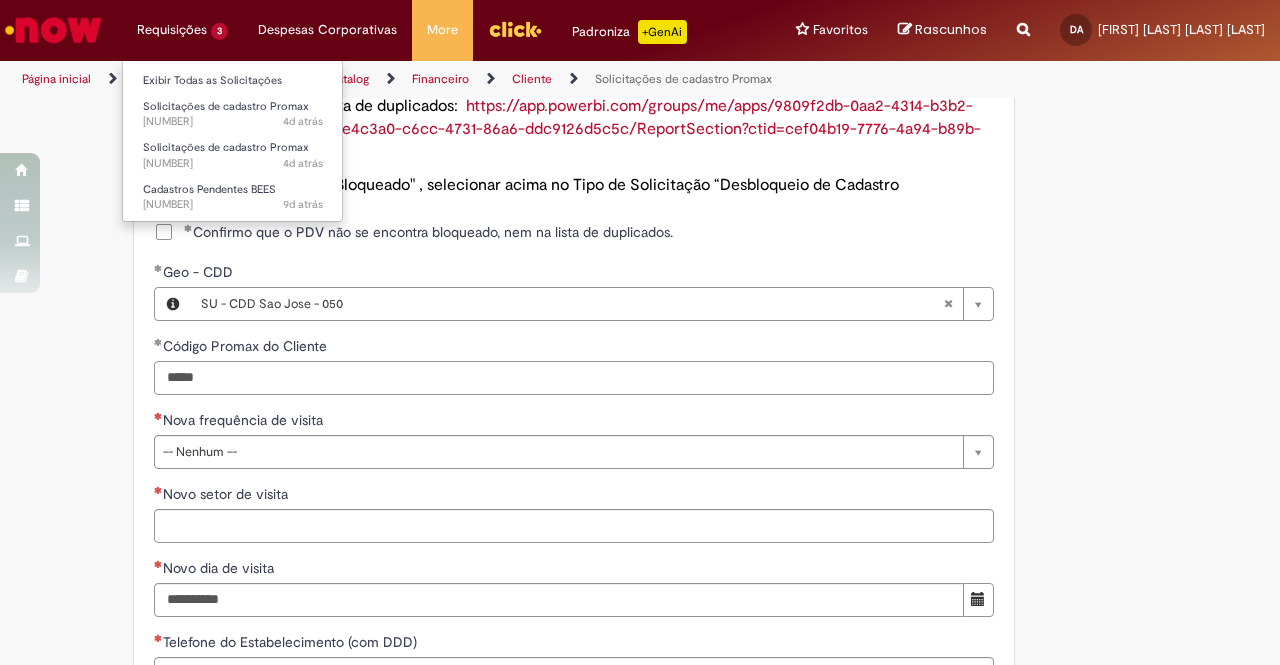 type on "*****" 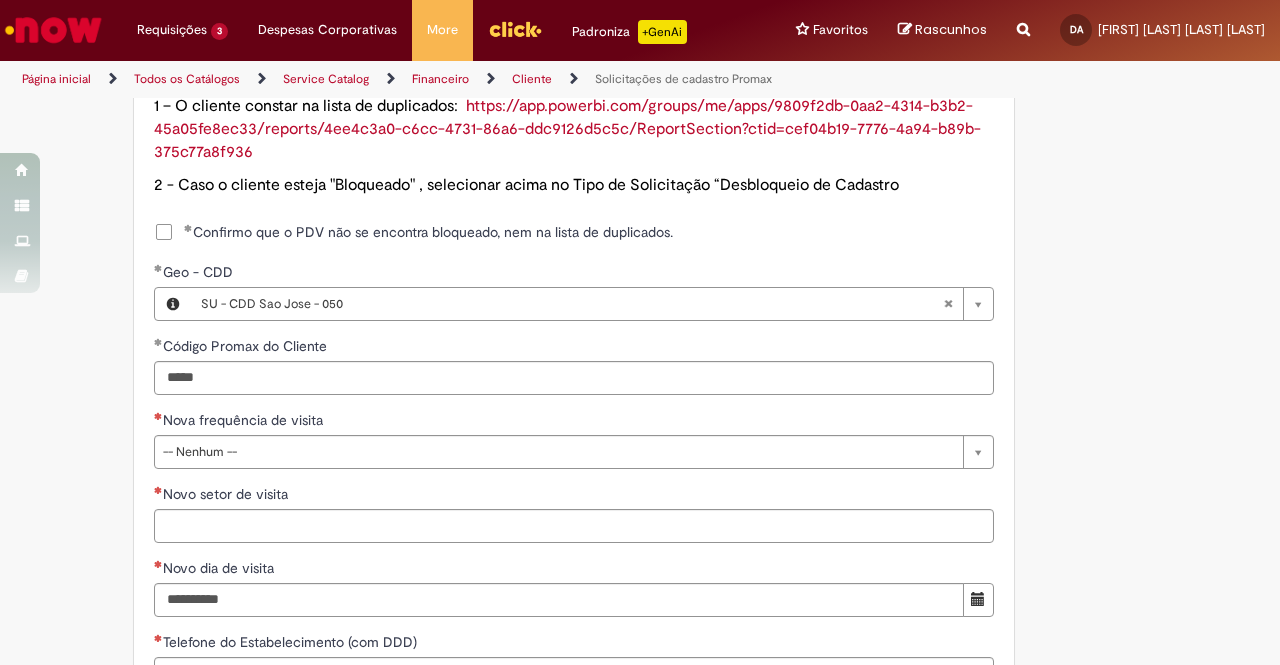 click on "Nova frequência de visita" at bounding box center [574, 422] 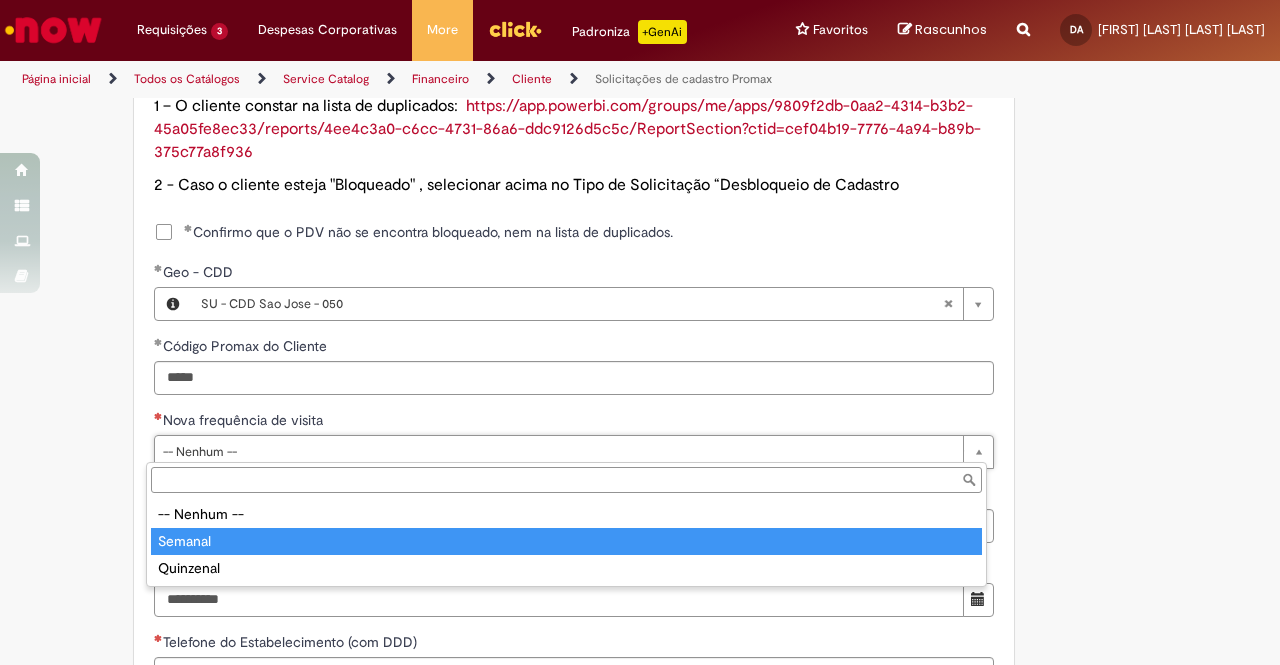 type on "*******" 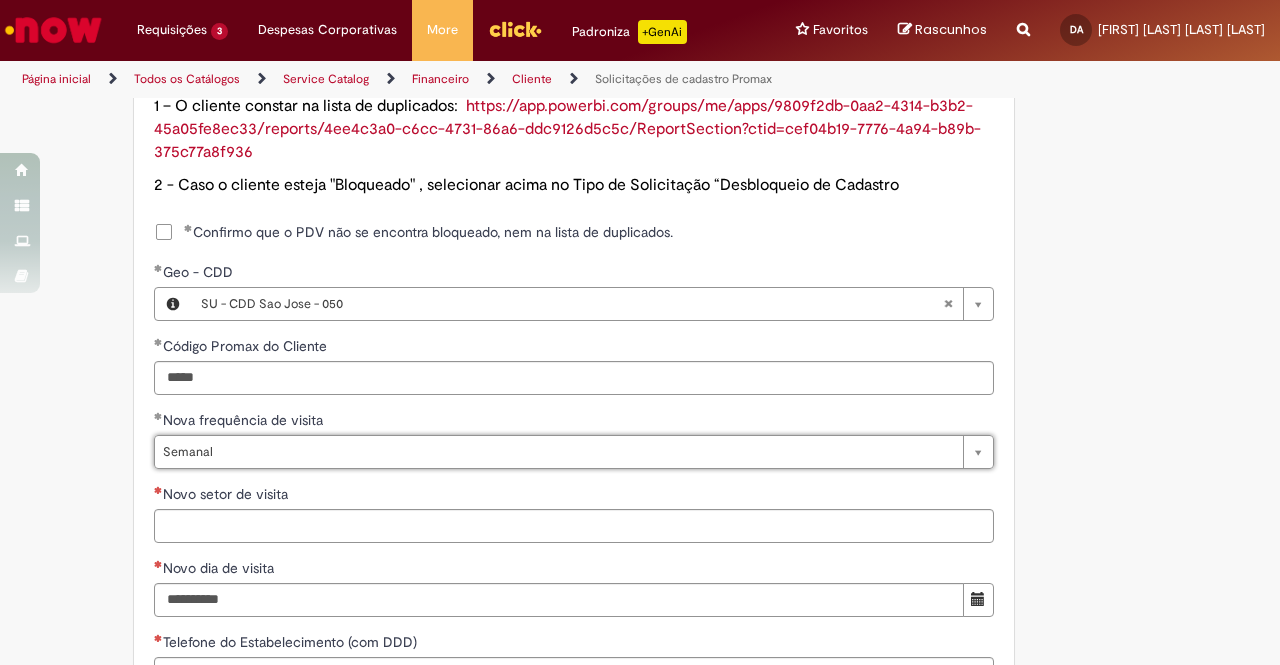 click on "**********" at bounding box center [574, 244] 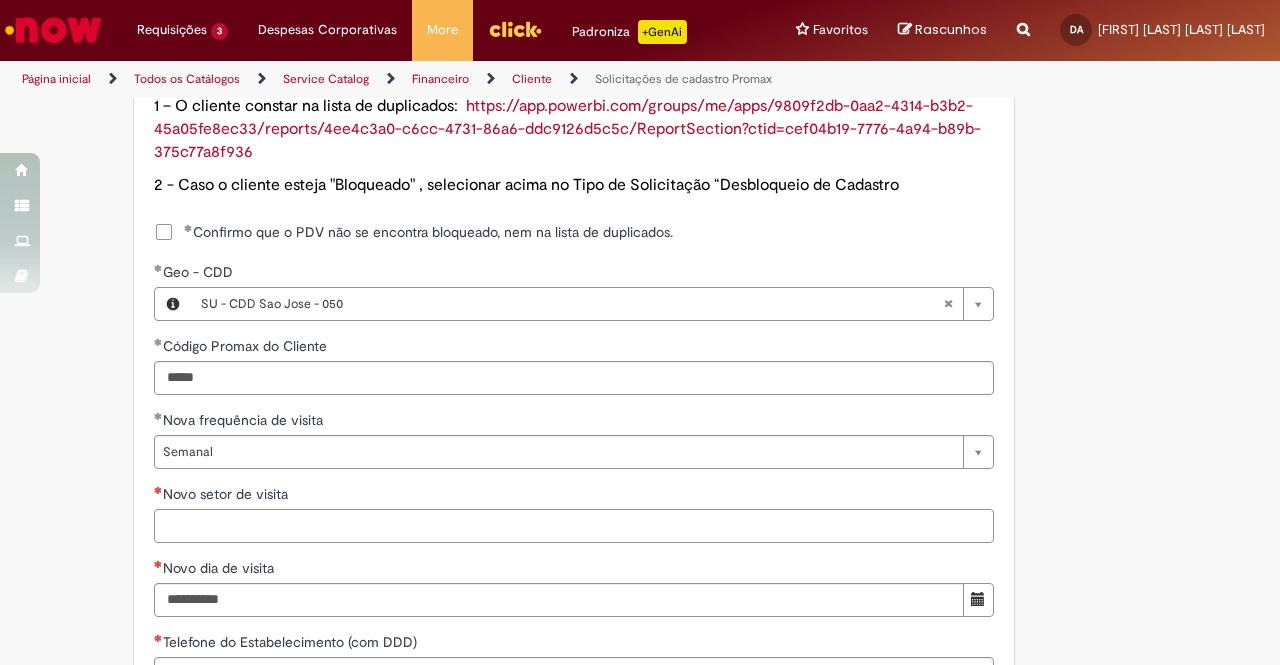 click on "Novo setor de visita" at bounding box center [574, 526] 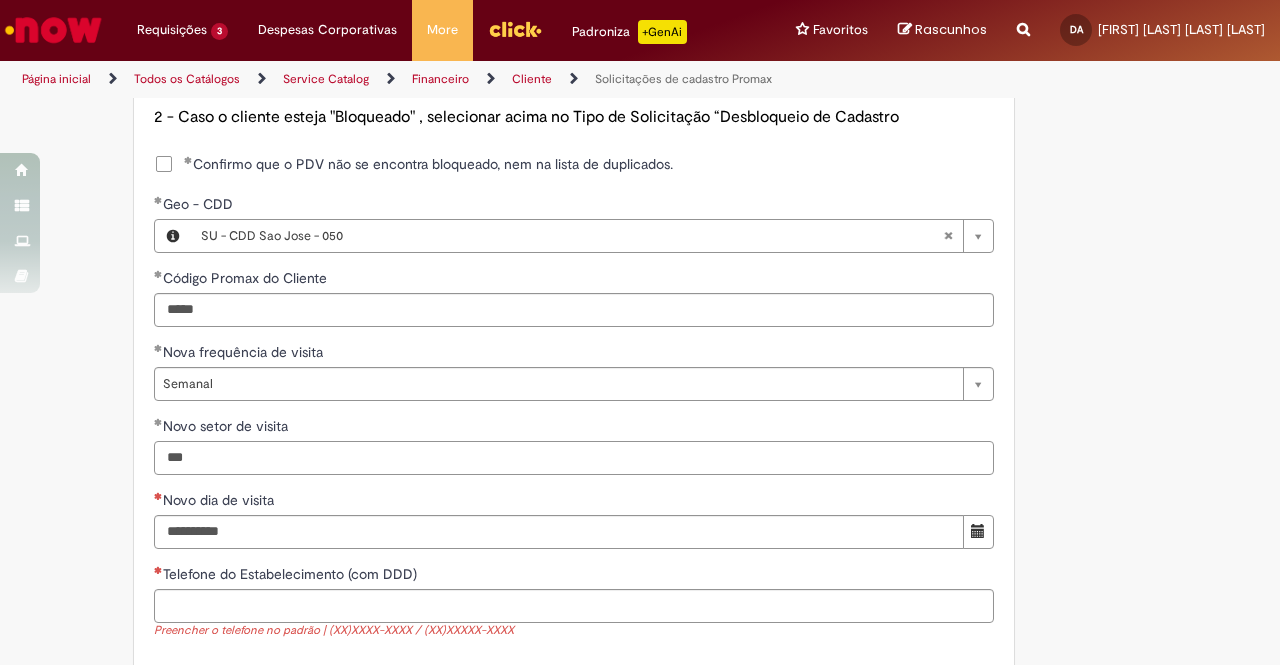 scroll, scrollTop: 1300, scrollLeft: 0, axis: vertical 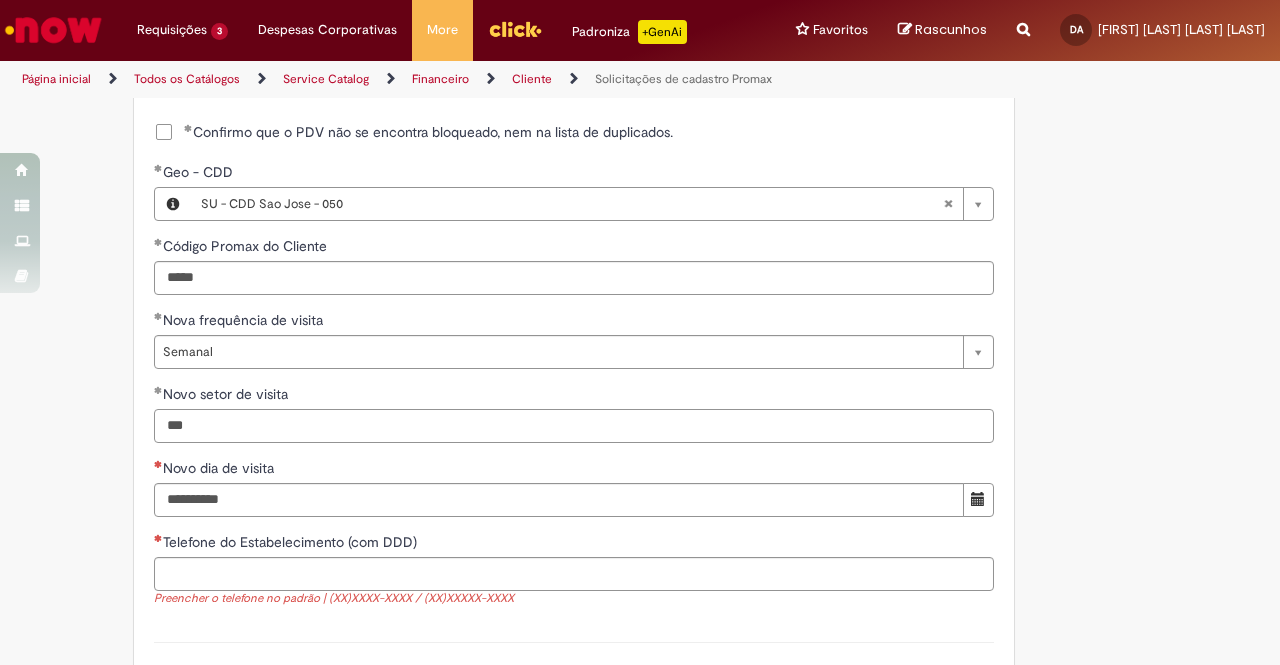 type on "***" 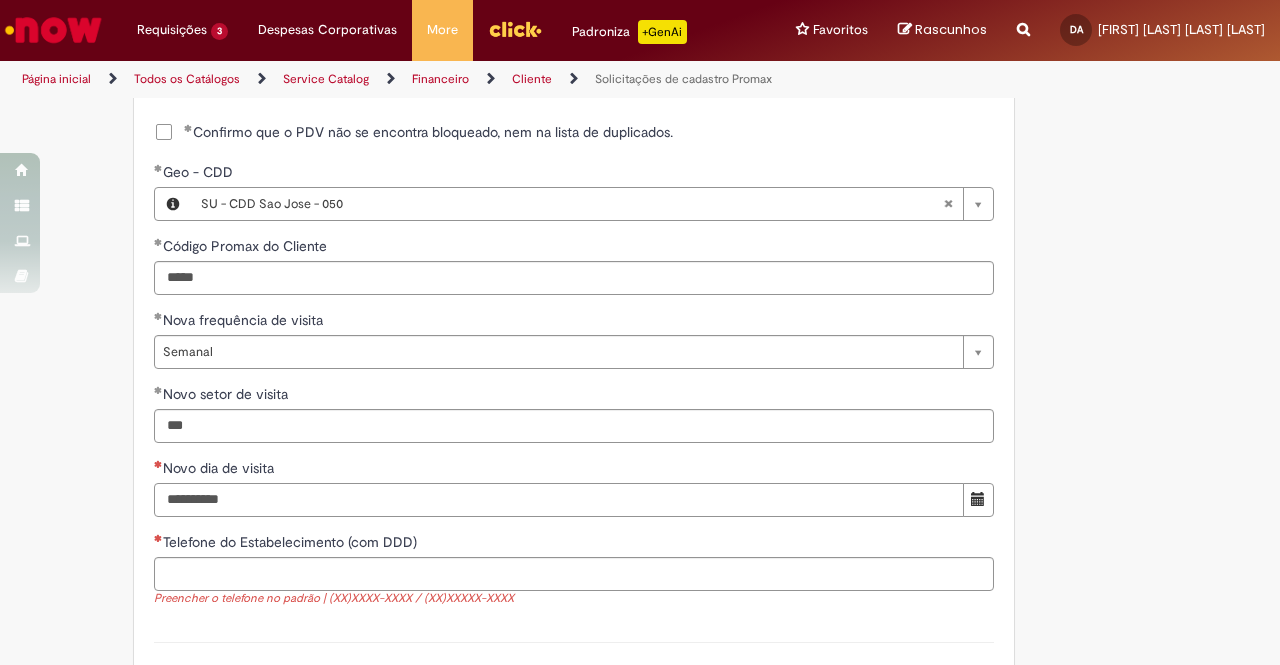 click on "Novo dia de visita" at bounding box center (559, 500) 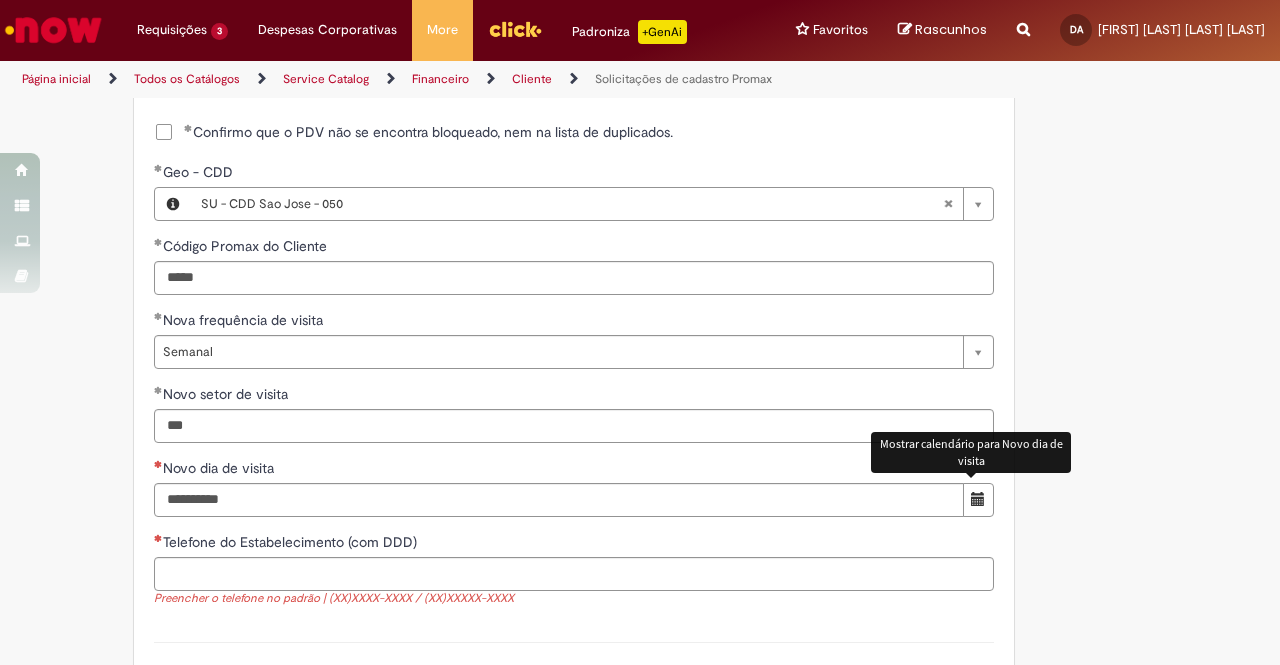 click at bounding box center (978, 500) 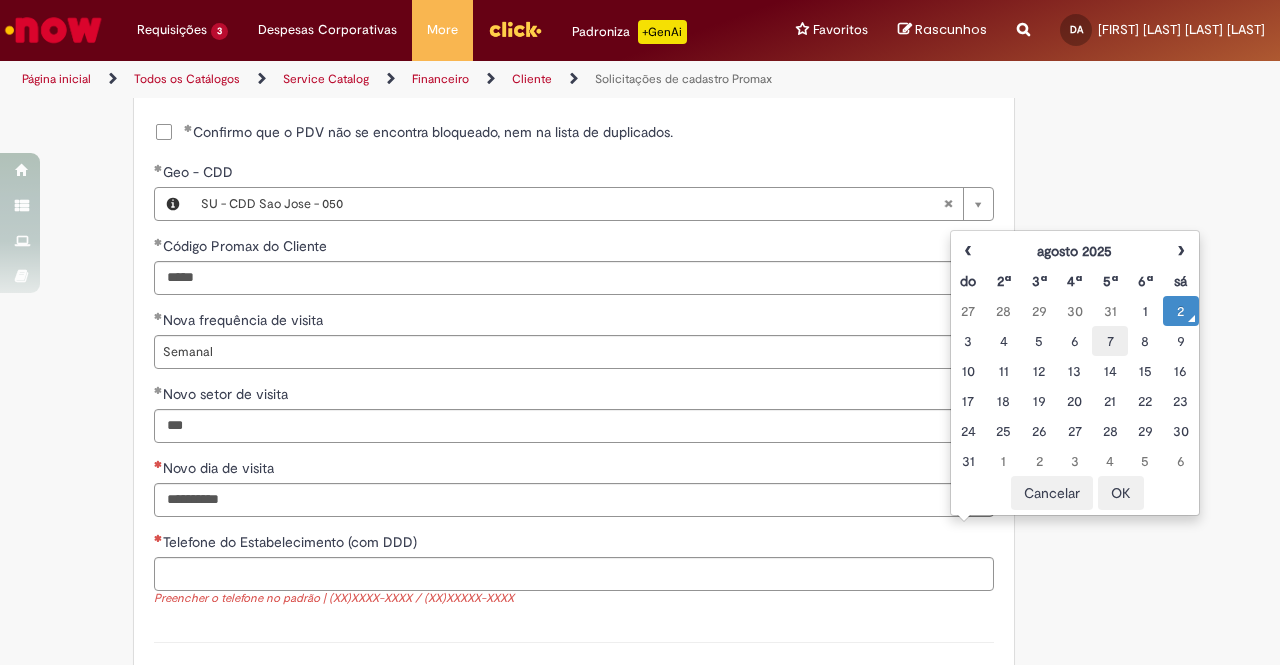 click on "7" at bounding box center (1109, 341) 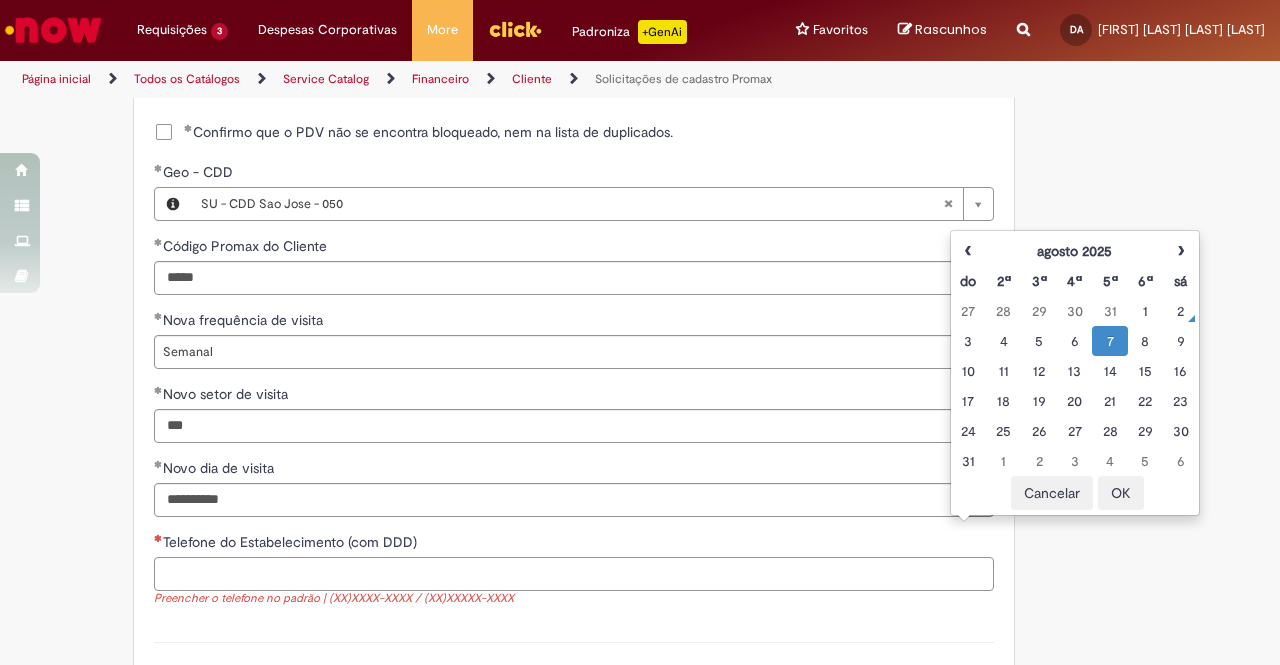 click on "Telefone do Estabelecimento (com DDD)" at bounding box center (574, 574) 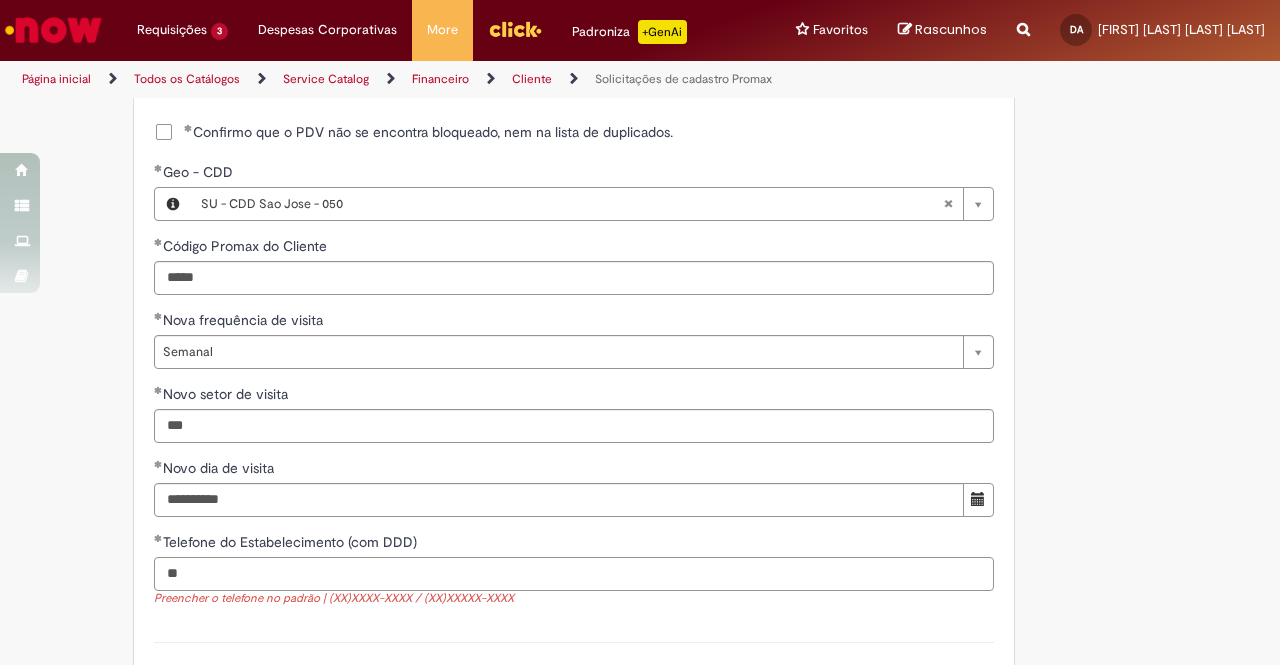 paste on "**********" 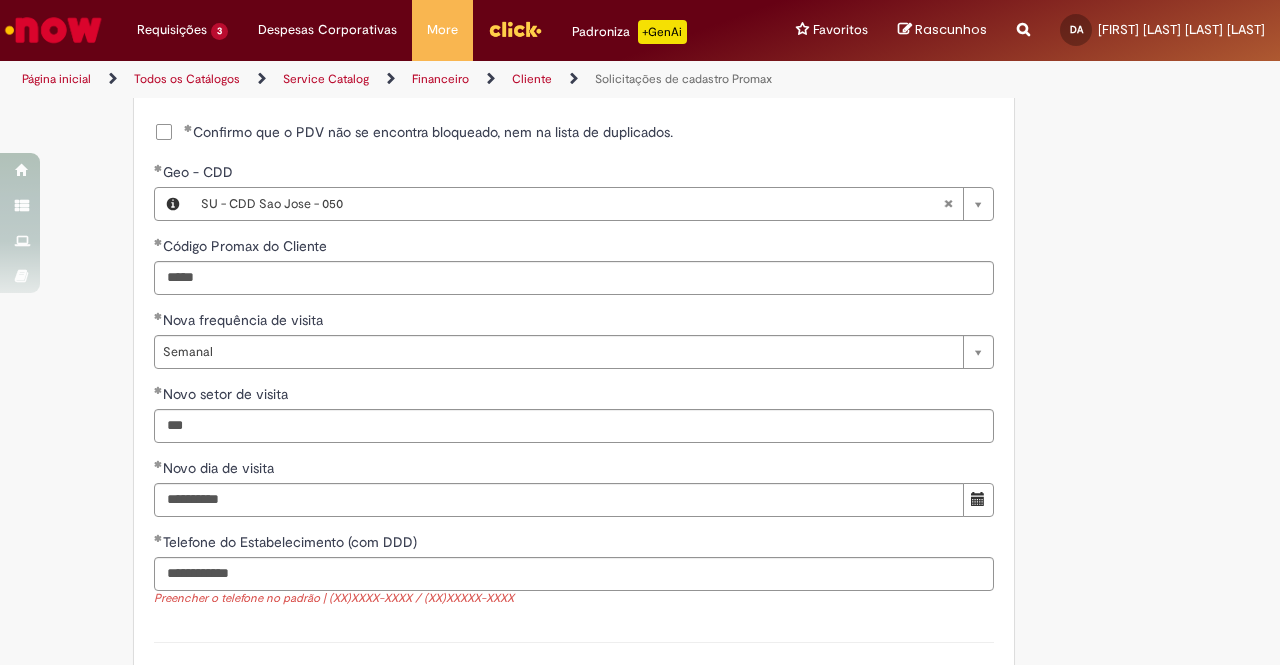 type on "**********" 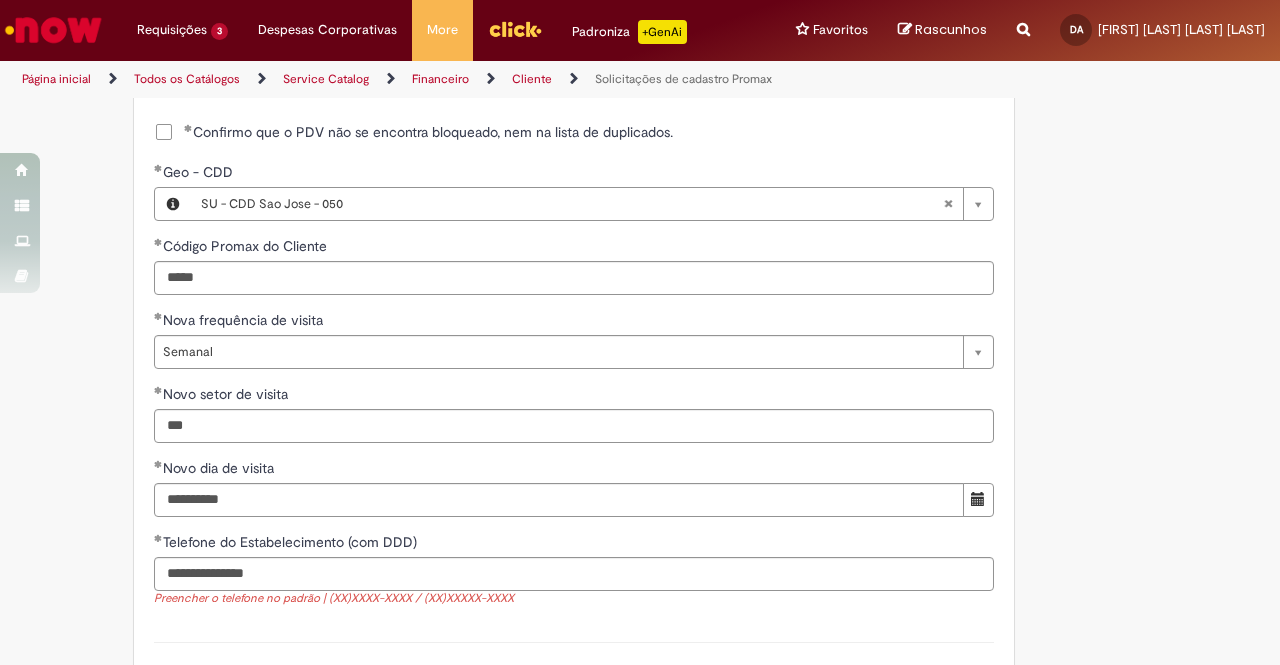 click on "Adicionar a Favoritos
Solicitações de cadastro Promax
Oferta exclusiva para bloqueio, desbloqueio, reativação e transferência de PDVs entre Operações, cadastro manuais de CDDS, fábricas e eventos.
📌 Em anexo, você encontra o nosso  Book de Documentos  com as orientações necessárias. Acesse também nosso SharePoint: 🔗  https://anheuserbuschinbev.sharepoint.com/sites/ComunicacaoOTC E-mail de contato:   customer_care_csc@AnheuserBuschInBev.onmicrosoft.com
⚠️  Importante: As solicitações de  atualização de dados ou documentos  devem ser realizadas  exclusivamente pela plataforma Bees Care (Zendesk),  atraves do Link 🔗  https://ab-inbevbr.zendesk.com
📥 Abaixo, você confere o passo a passo de como abrir uma solicitação na plataforma.
SAP Interim Country Code ** Favorecido" at bounding box center (542, -47) 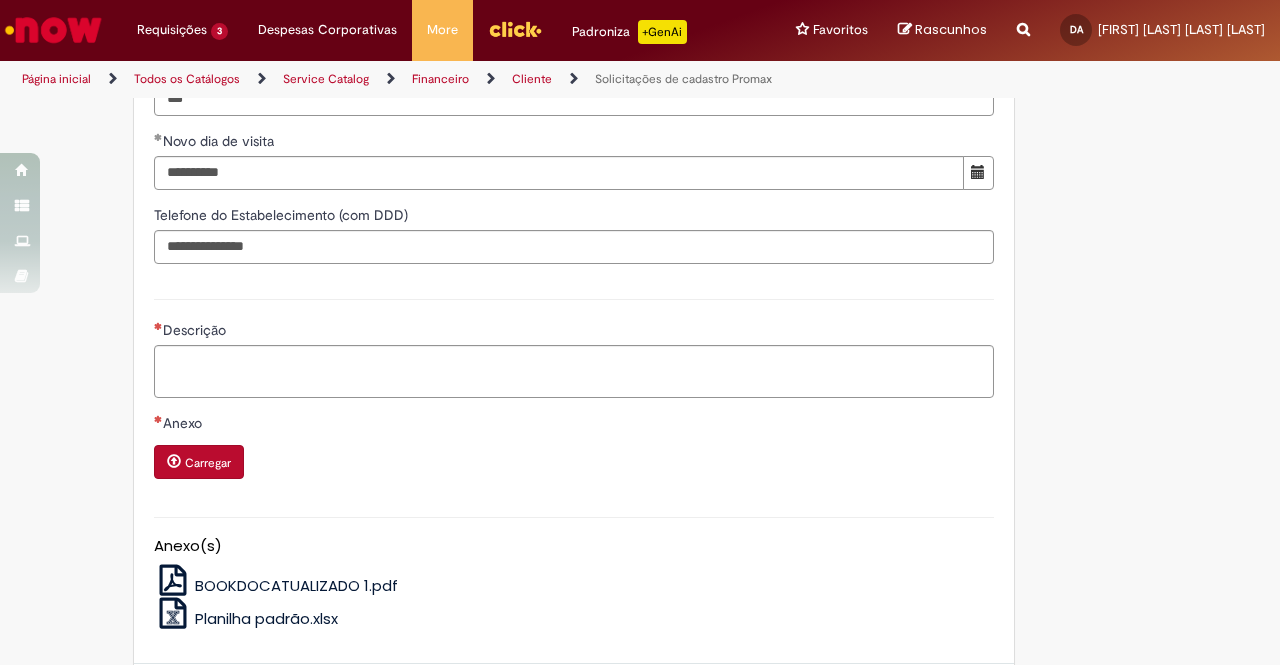 scroll, scrollTop: 1700, scrollLeft: 0, axis: vertical 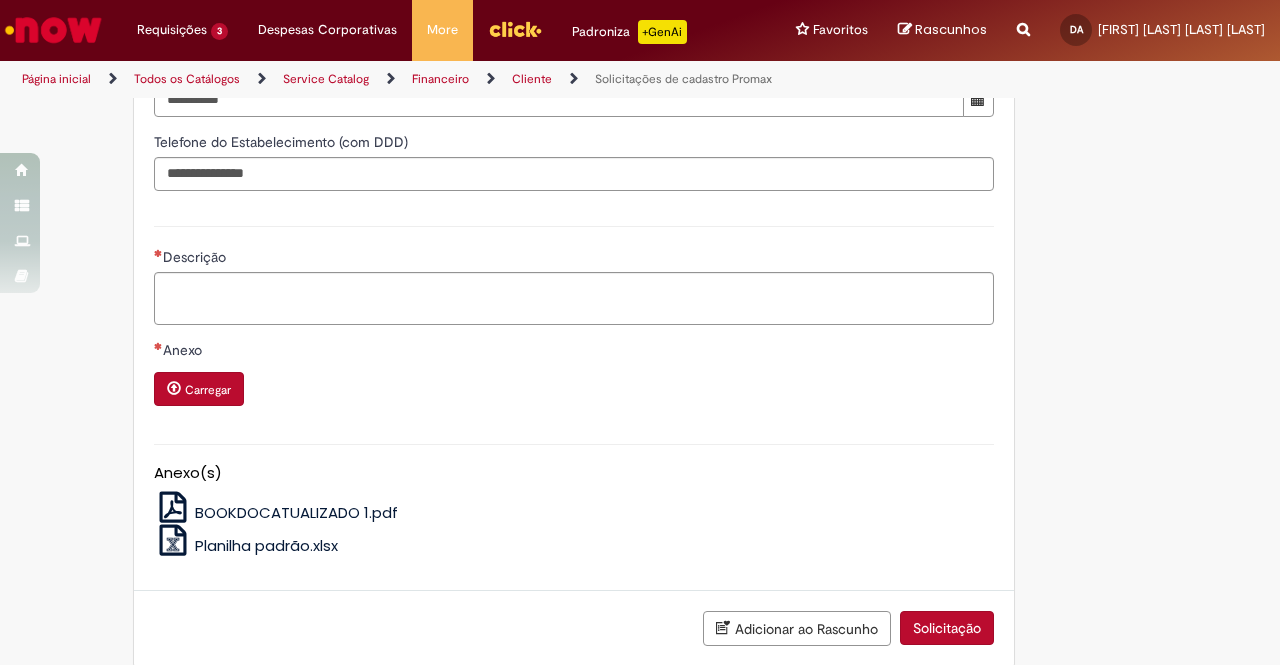 click on "Descrição" at bounding box center [574, 273] 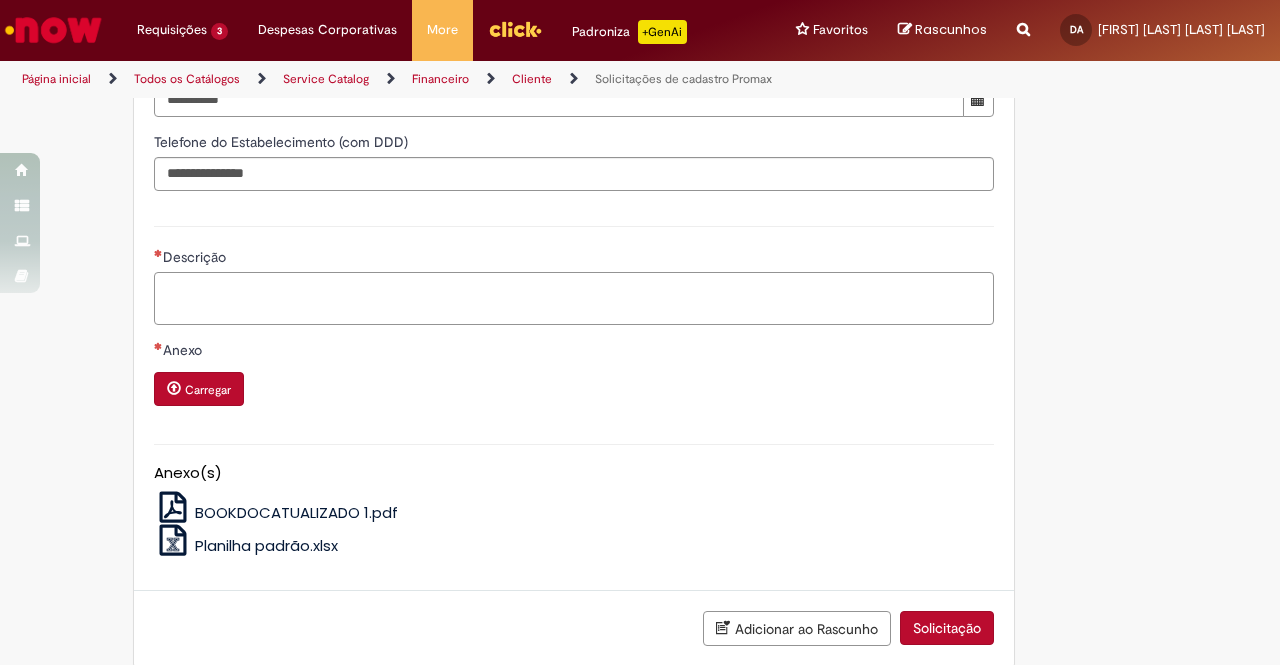 drag, startPoint x: 285, startPoint y: 299, endPoint x: 288, endPoint y: 319, distance: 20.22375 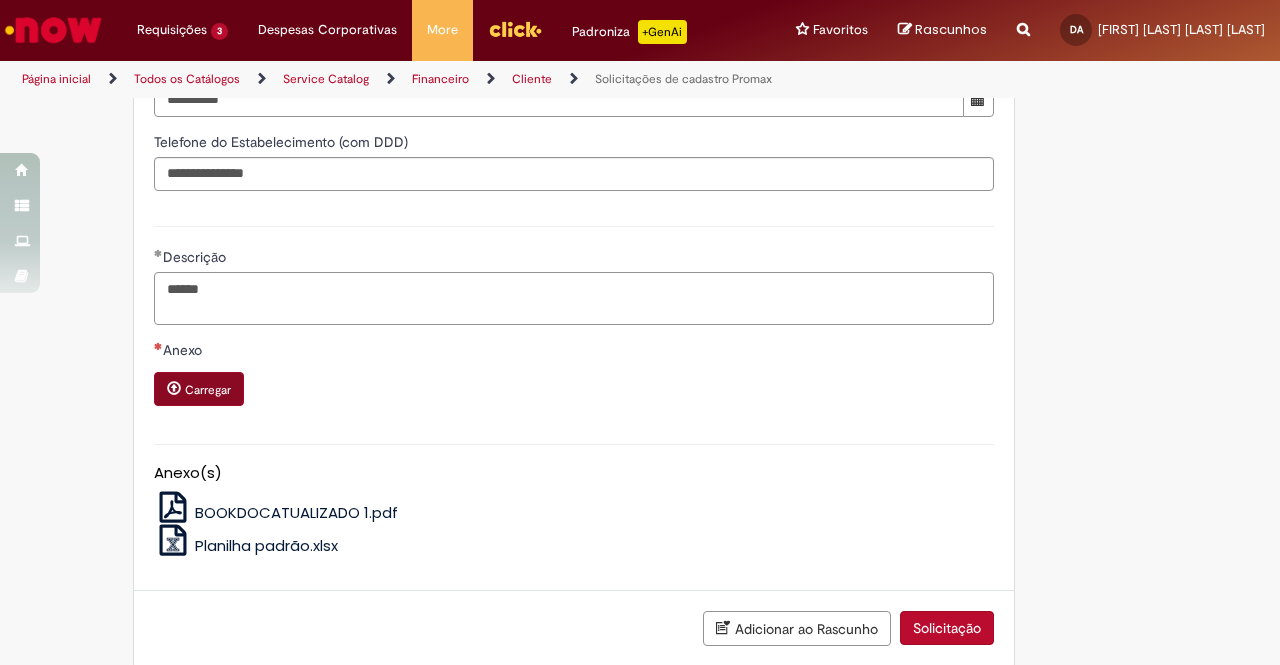 type on "******" 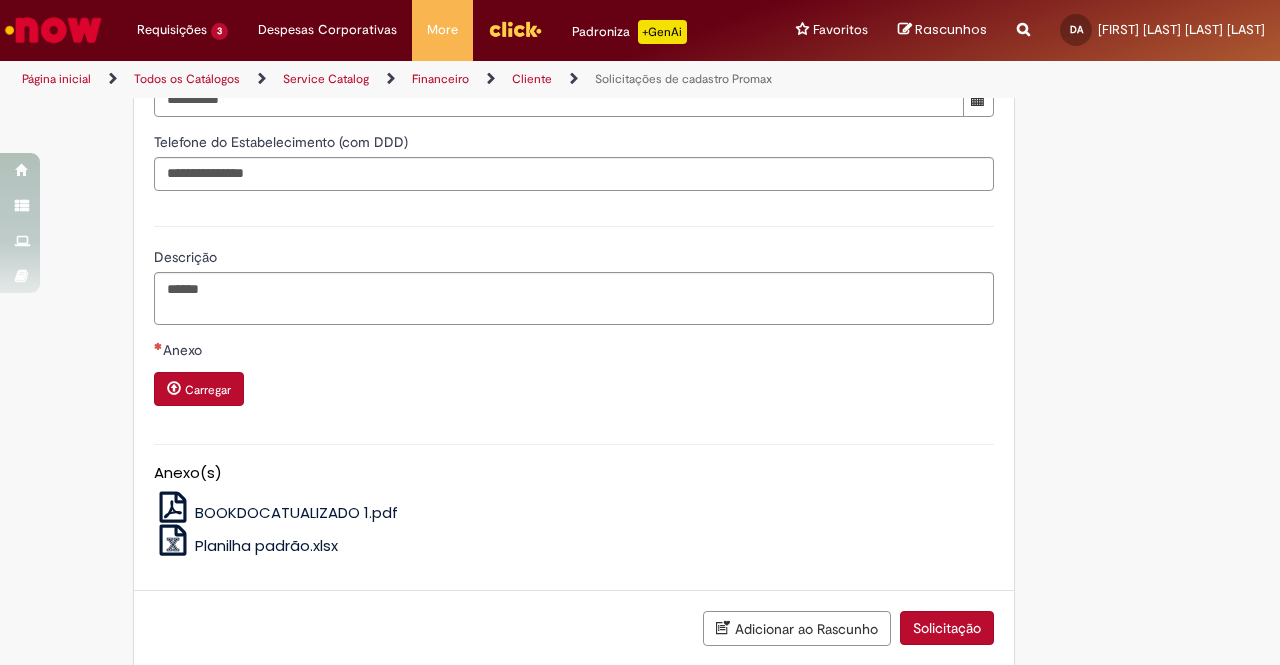 click on "Carregar" at bounding box center (199, 389) 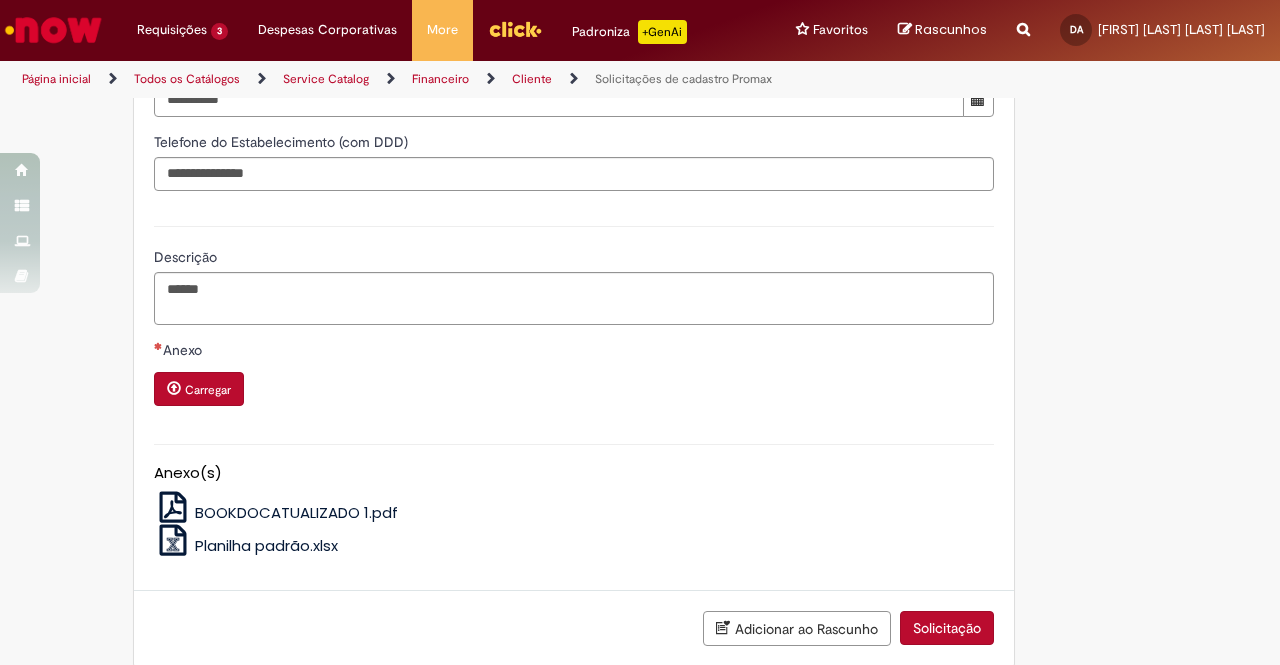 click on "Carregar" at bounding box center (199, 389) 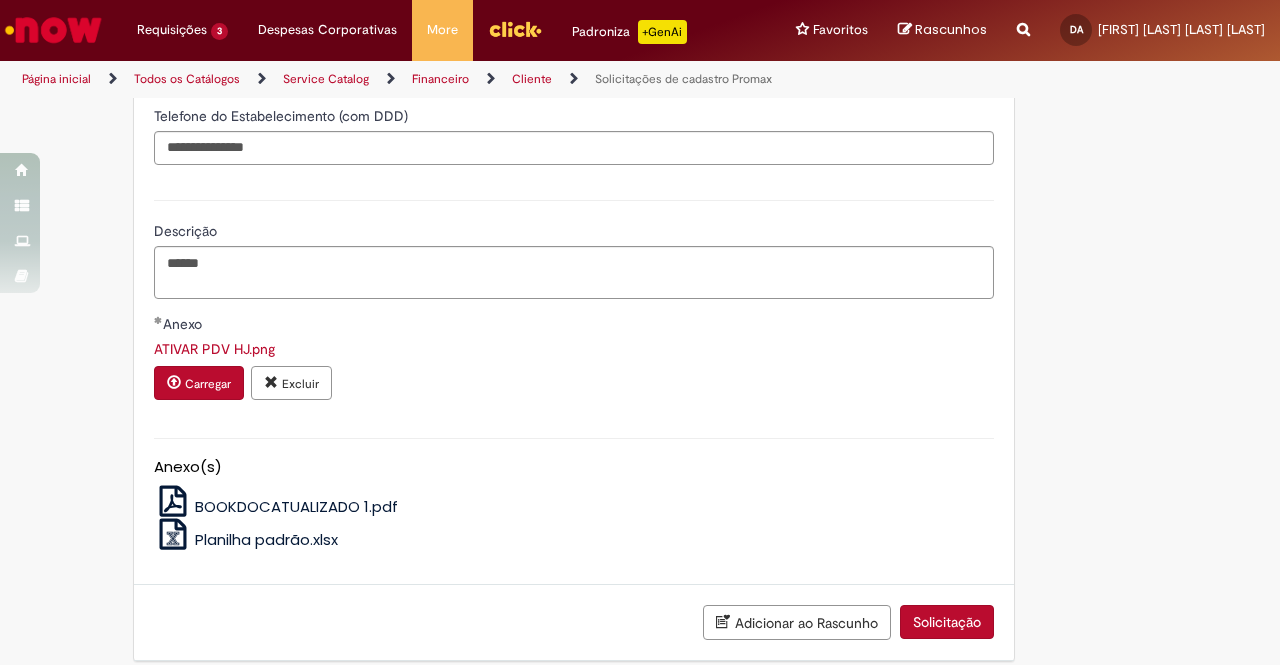 scroll, scrollTop: 1740, scrollLeft: 0, axis: vertical 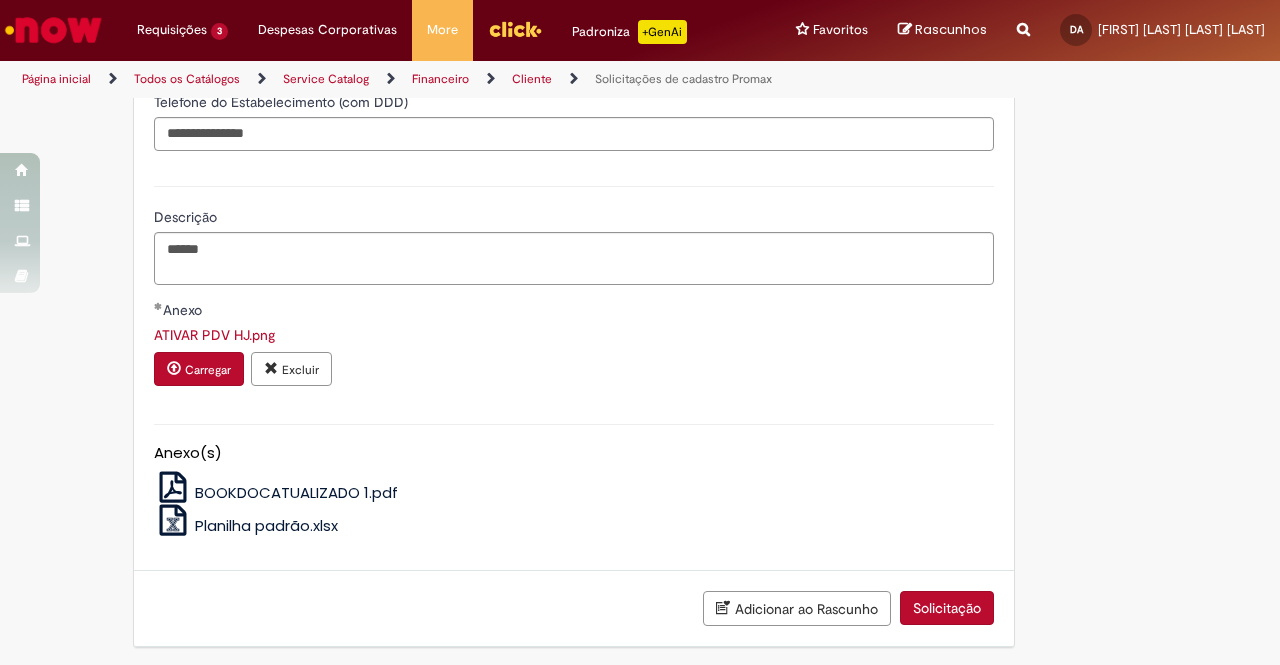 click on "Solicitação" at bounding box center [947, 608] 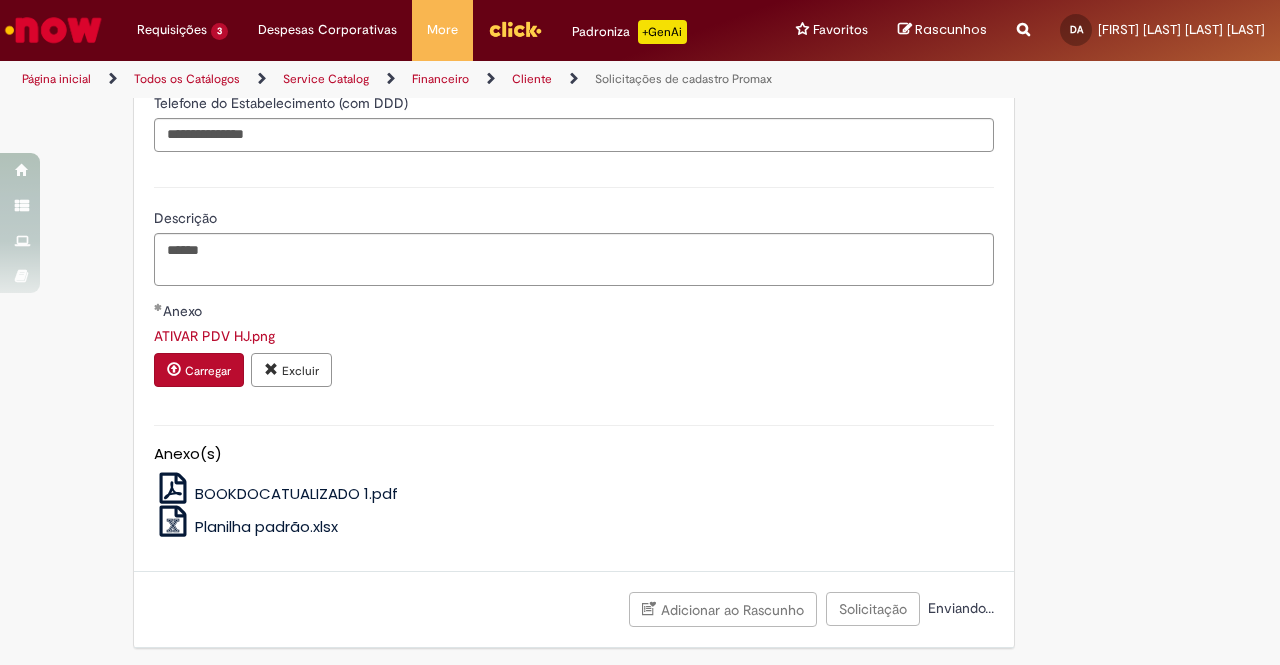scroll, scrollTop: 1740, scrollLeft: 0, axis: vertical 